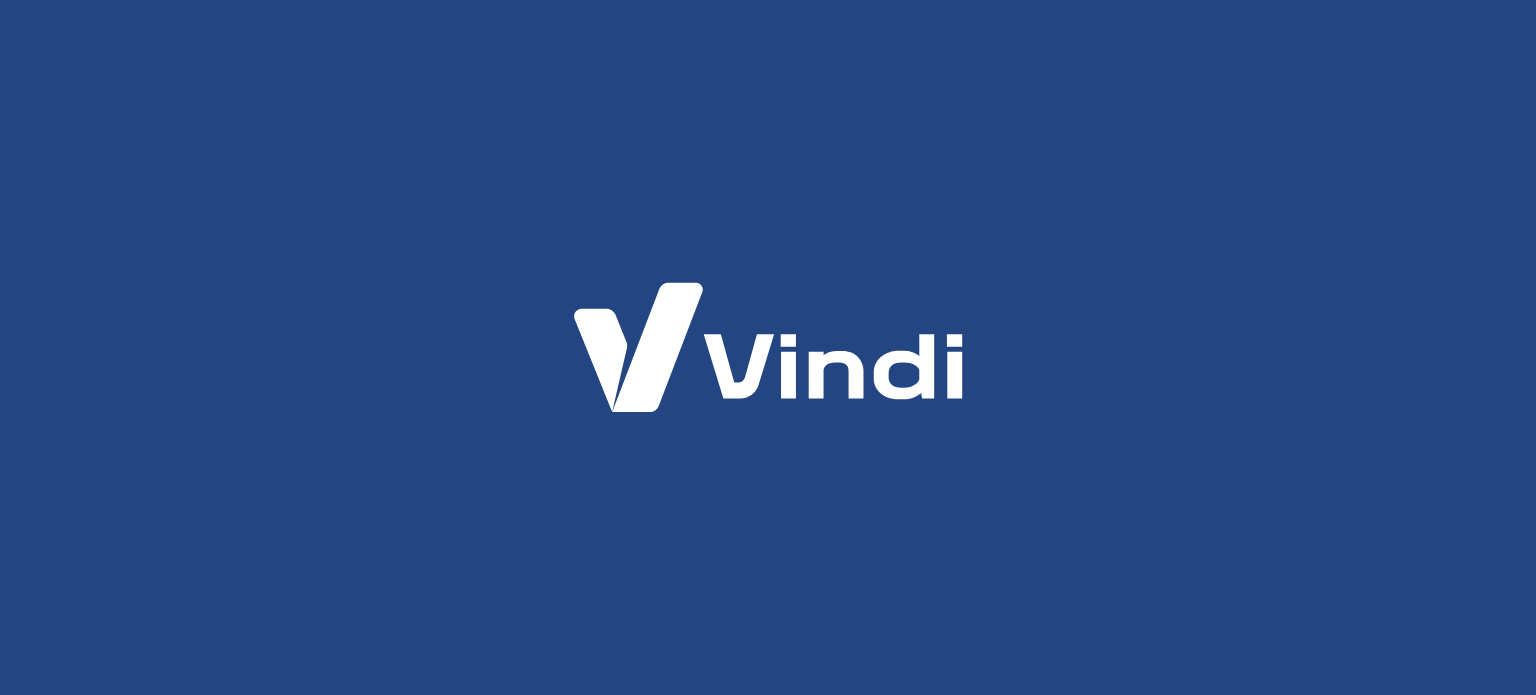 scroll, scrollTop: 0, scrollLeft: 0, axis: both 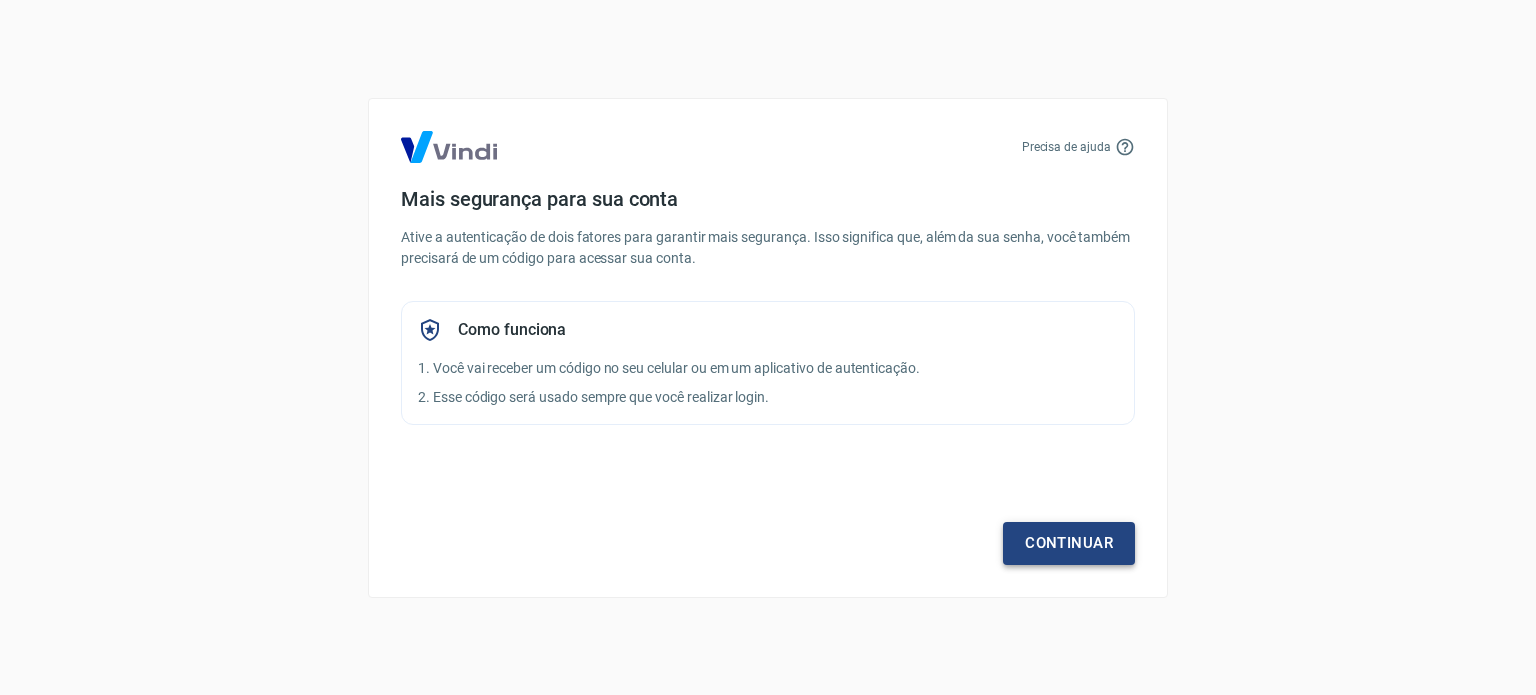 click on "Continuar" at bounding box center (1069, 543) 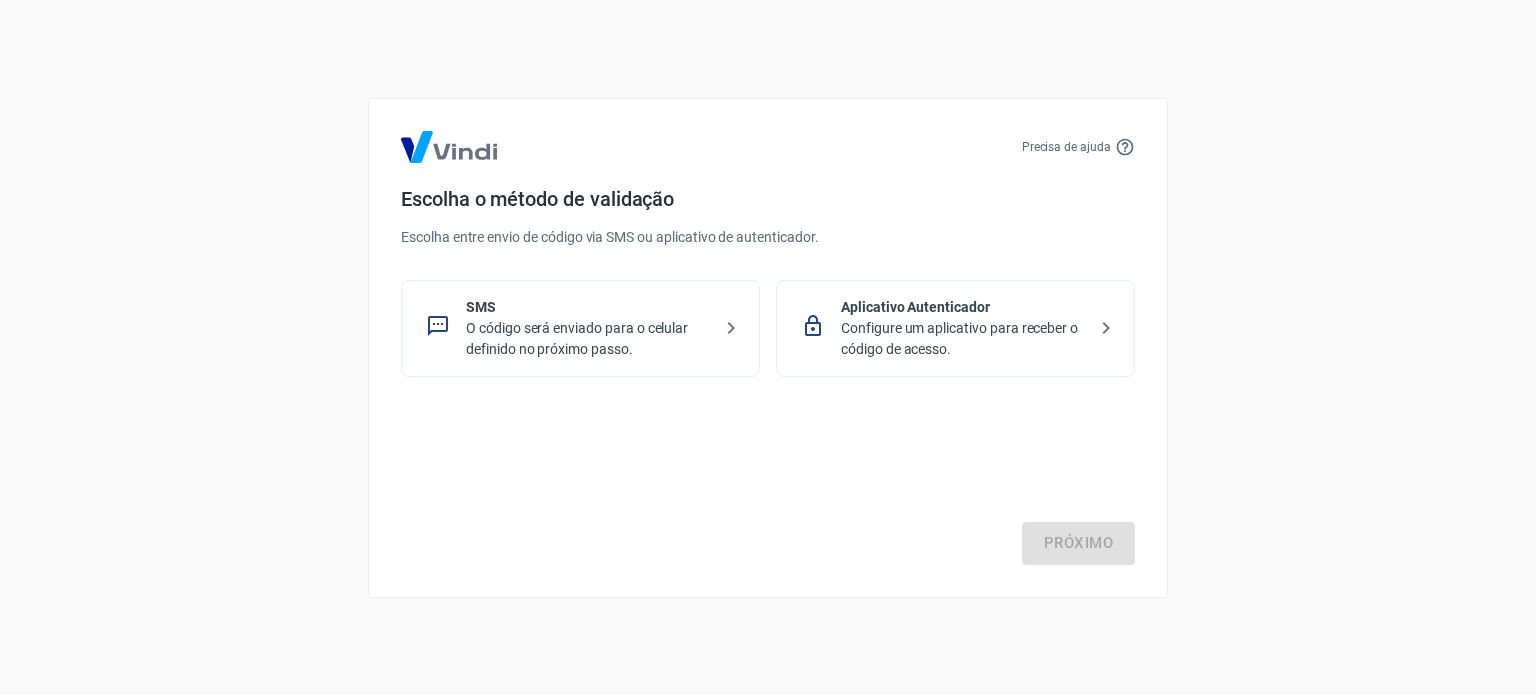 click on "O código será enviado para o celular definido no próximo passo." at bounding box center (588, 339) 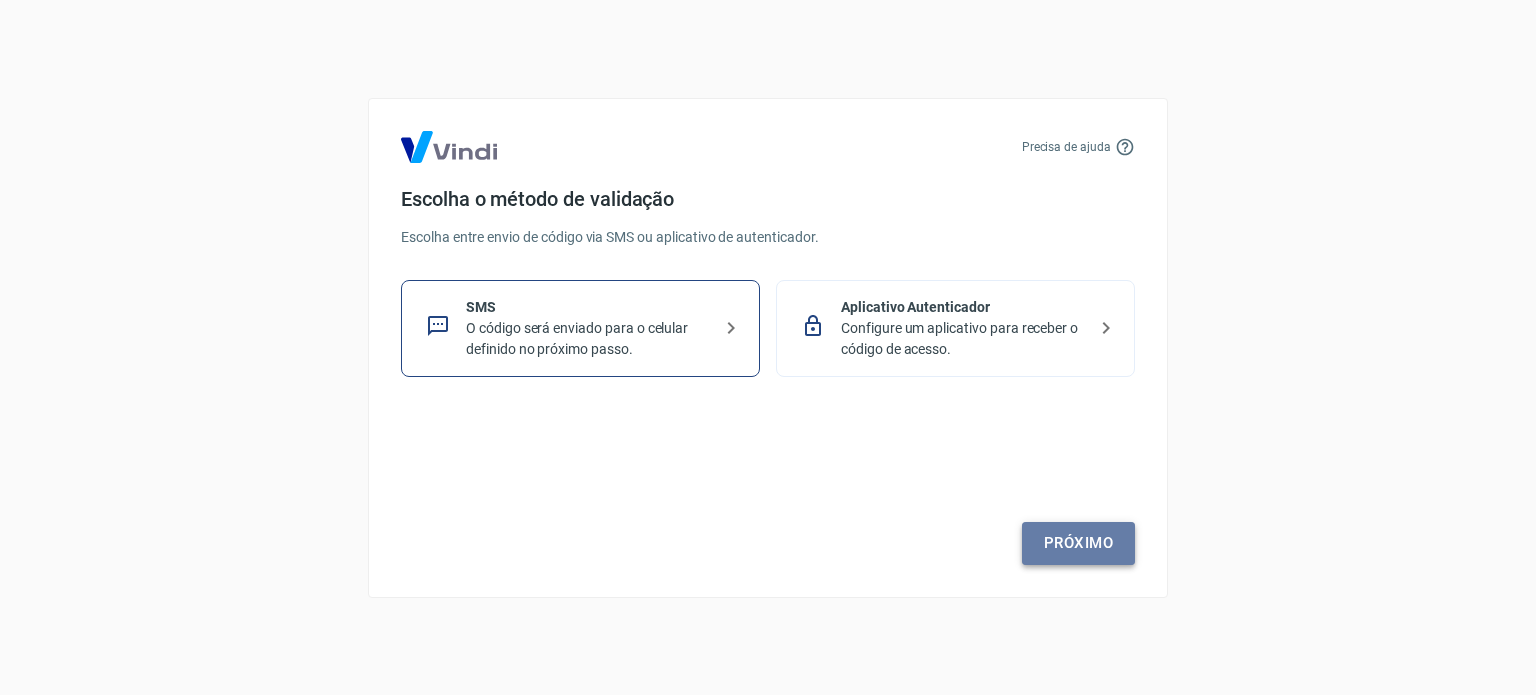 click on "Próximo" at bounding box center [1078, 543] 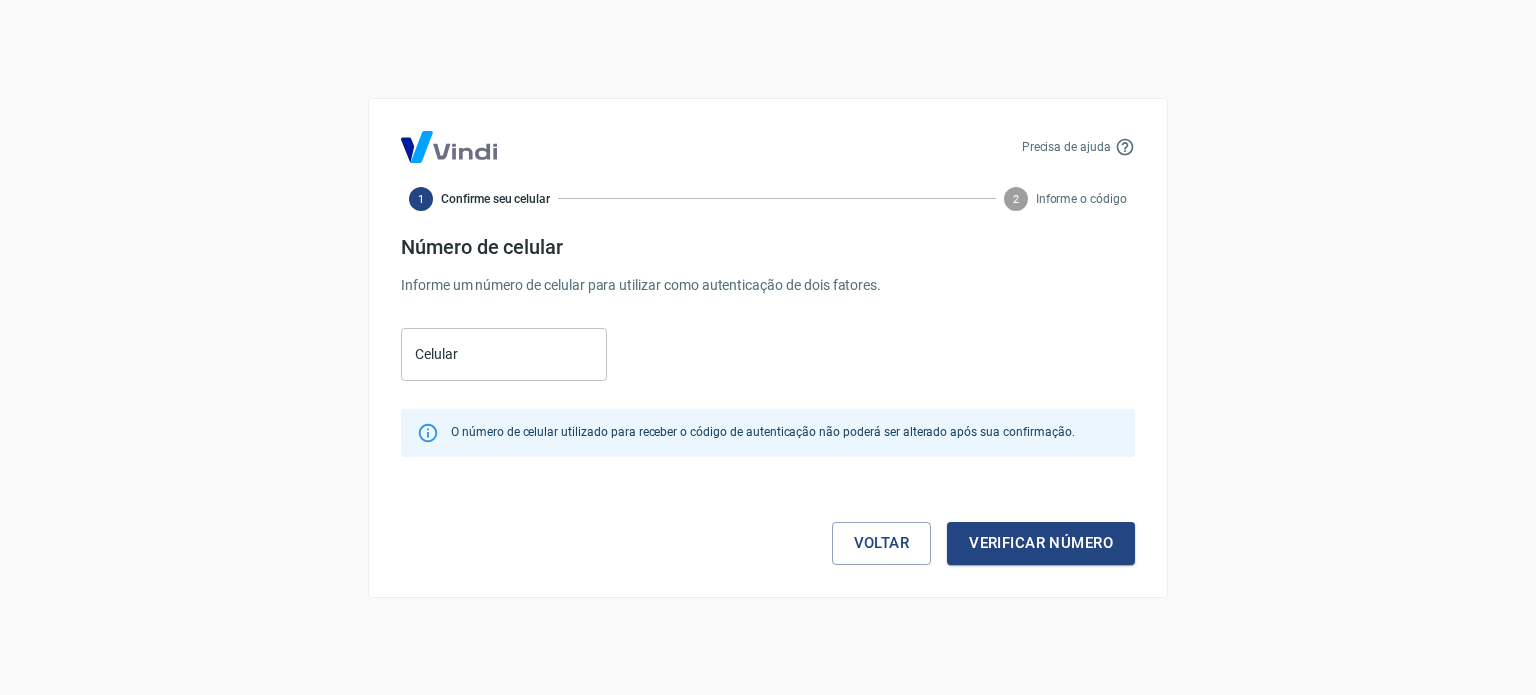 click on "Celular" at bounding box center [504, 354] 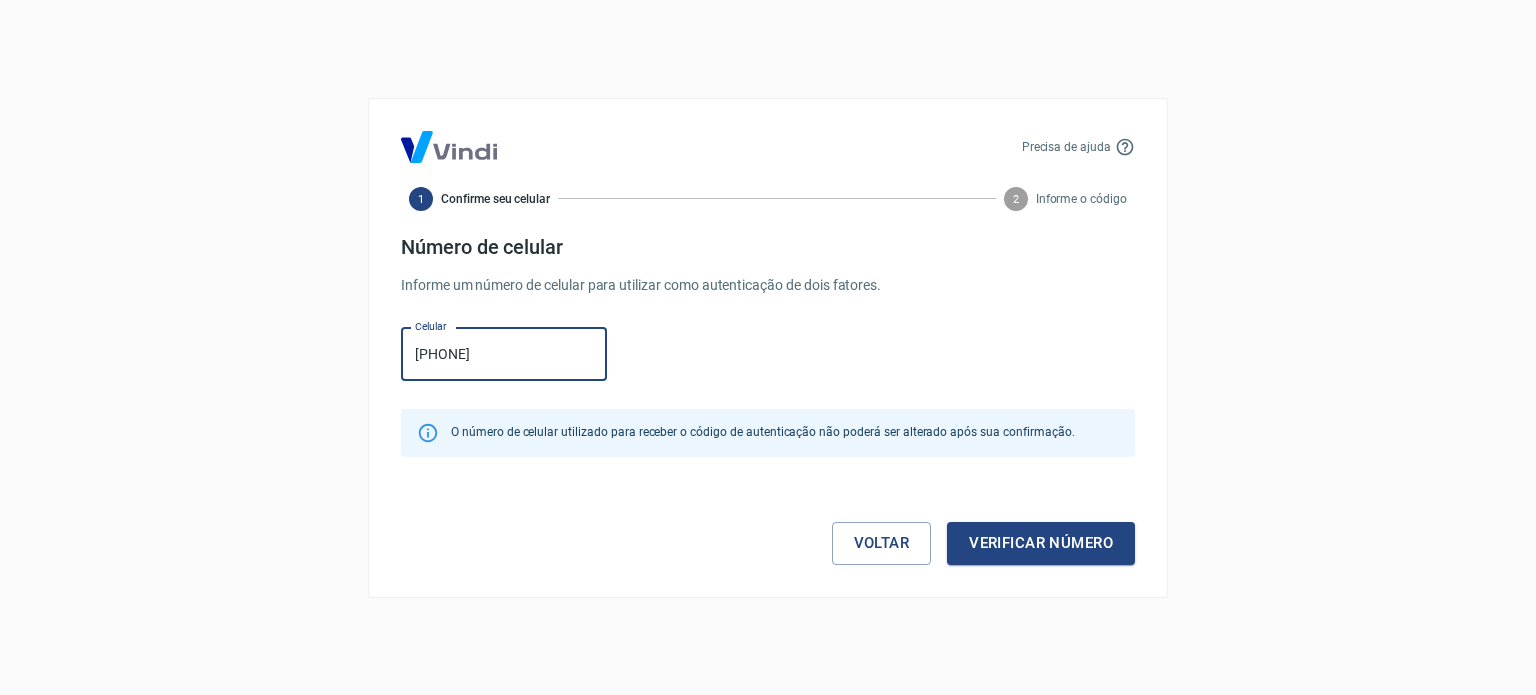 type on "[PHONE]" 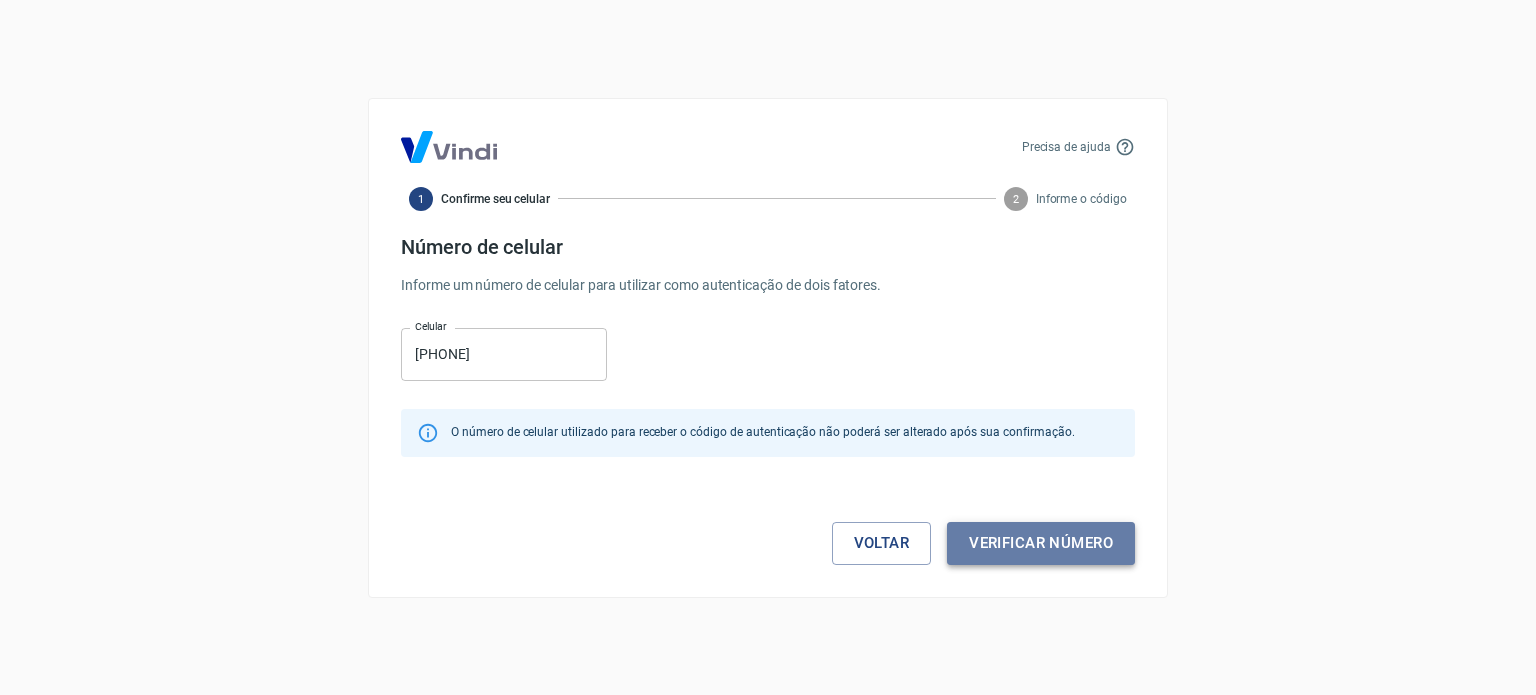 click on "Verificar número" at bounding box center (1041, 543) 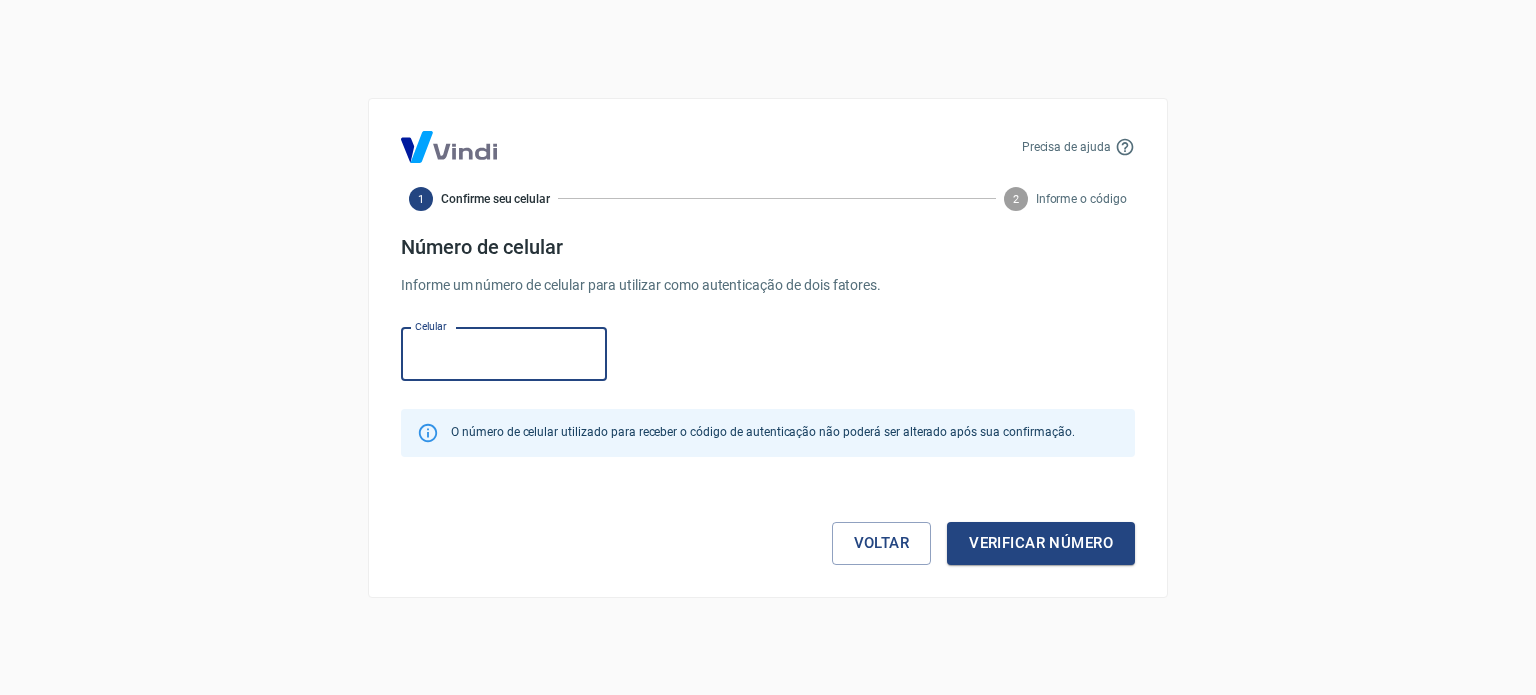 scroll, scrollTop: 0, scrollLeft: 0, axis: both 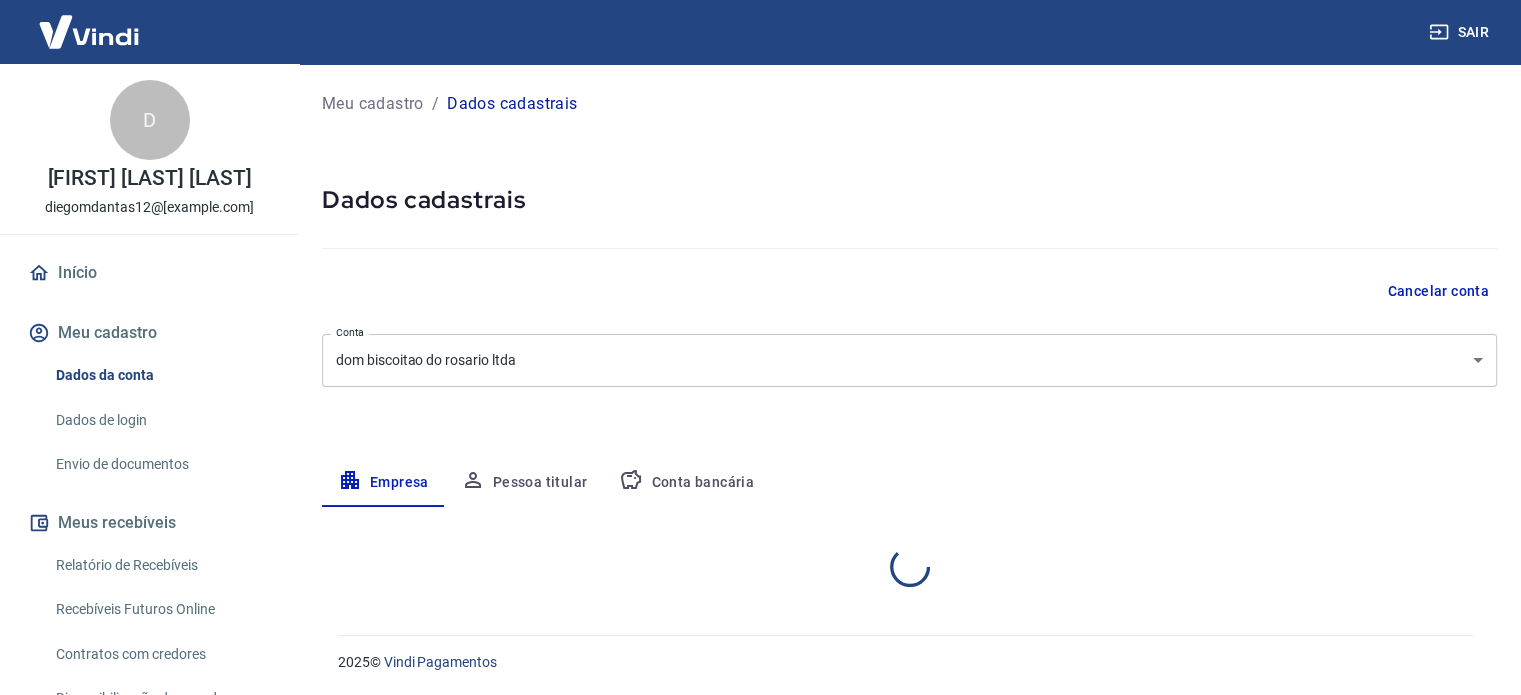 select on "RJ" 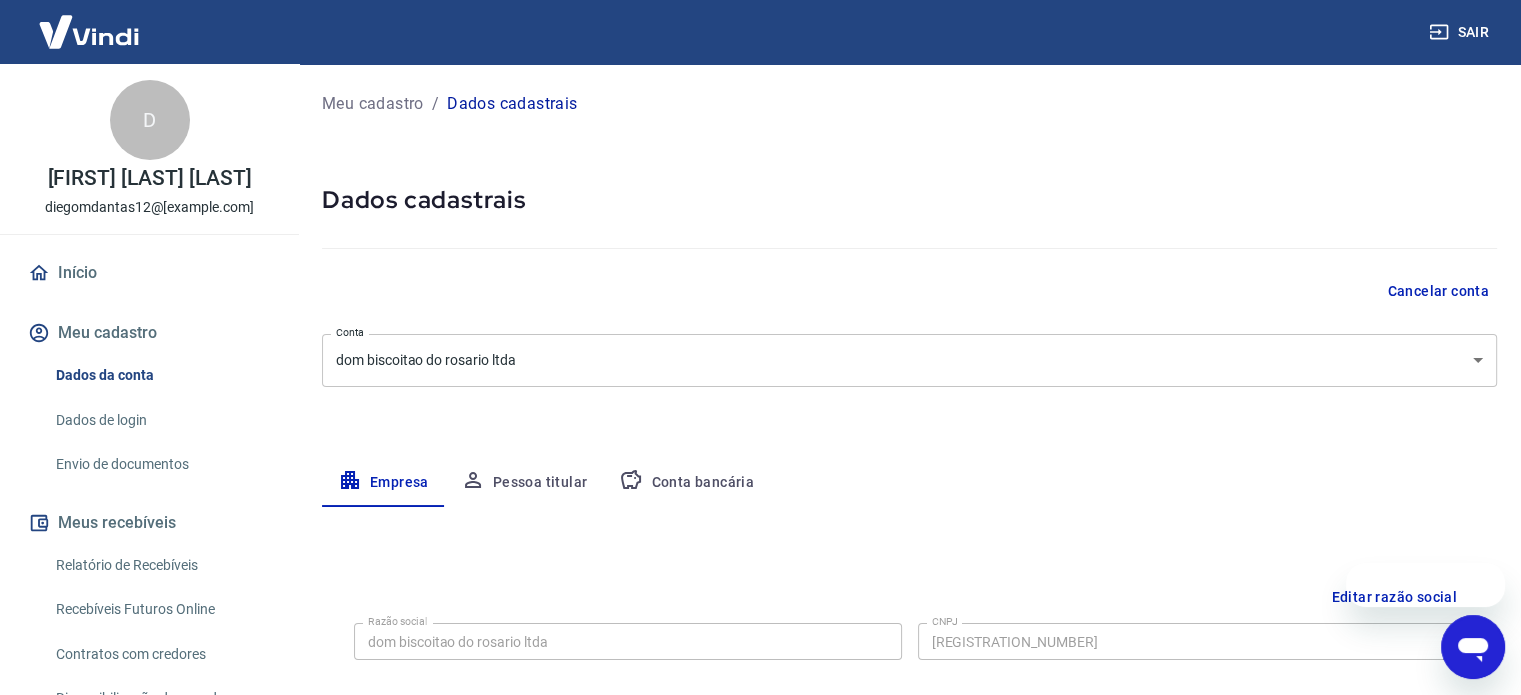 scroll, scrollTop: 0, scrollLeft: 0, axis: both 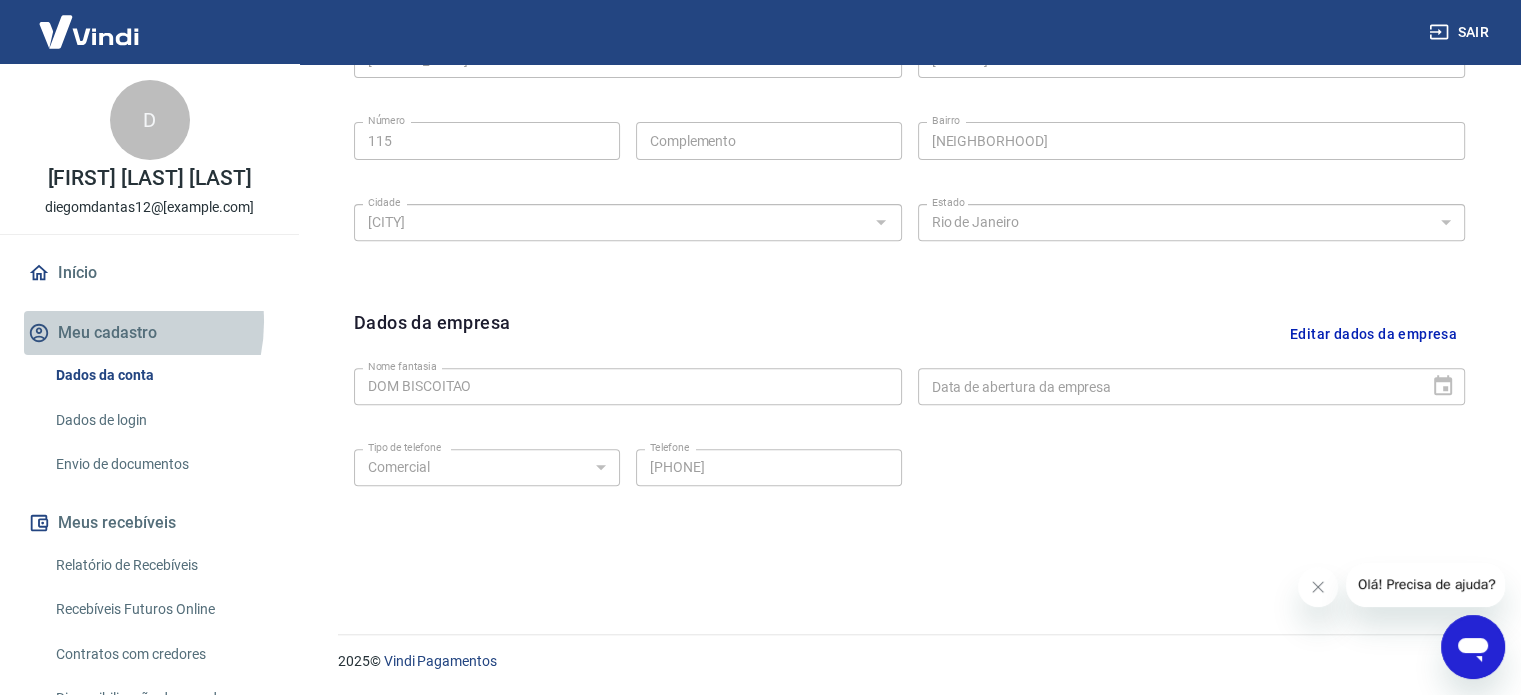 click on "Meu cadastro" at bounding box center [149, 333] 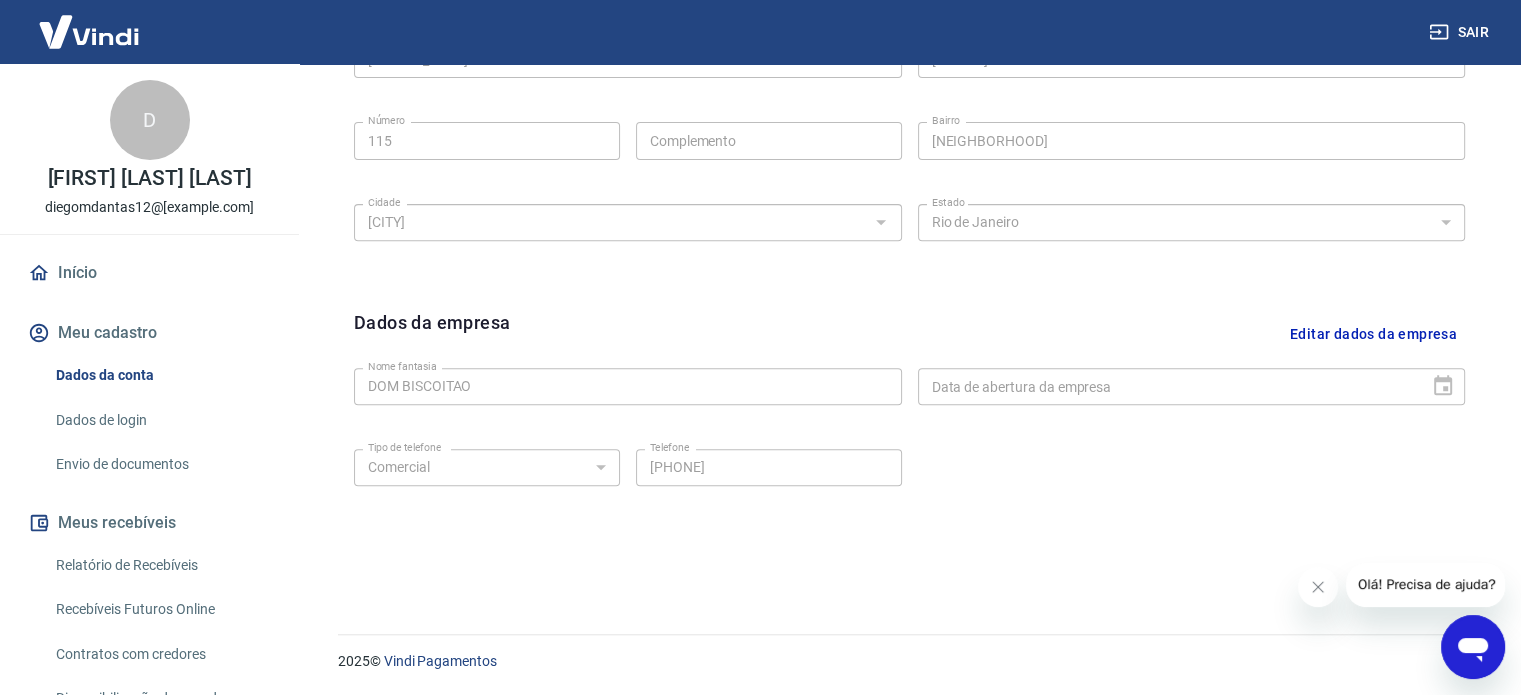 click on "Envio de documentos" at bounding box center [161, 464] 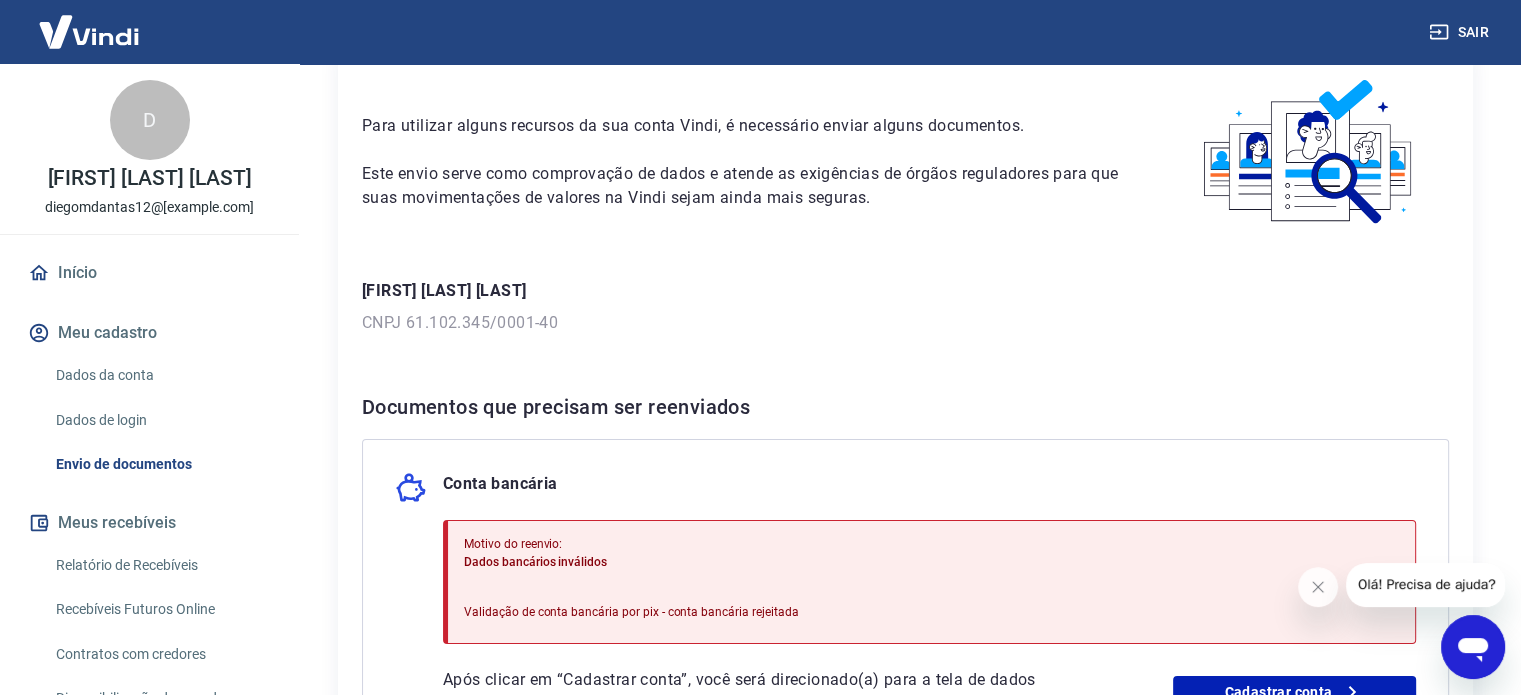 scroll, scrollTop: 0, scrollLeft: 0, axis: both 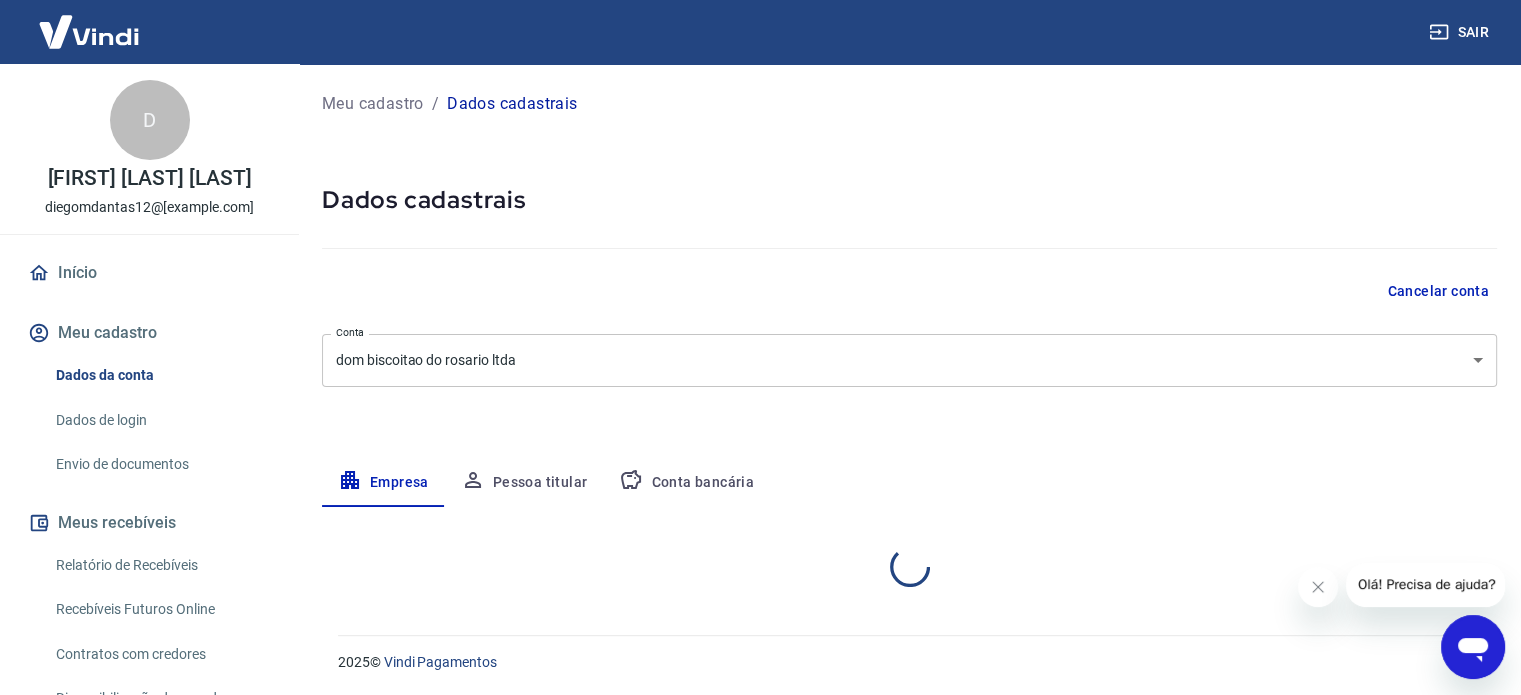 select on "RJ" 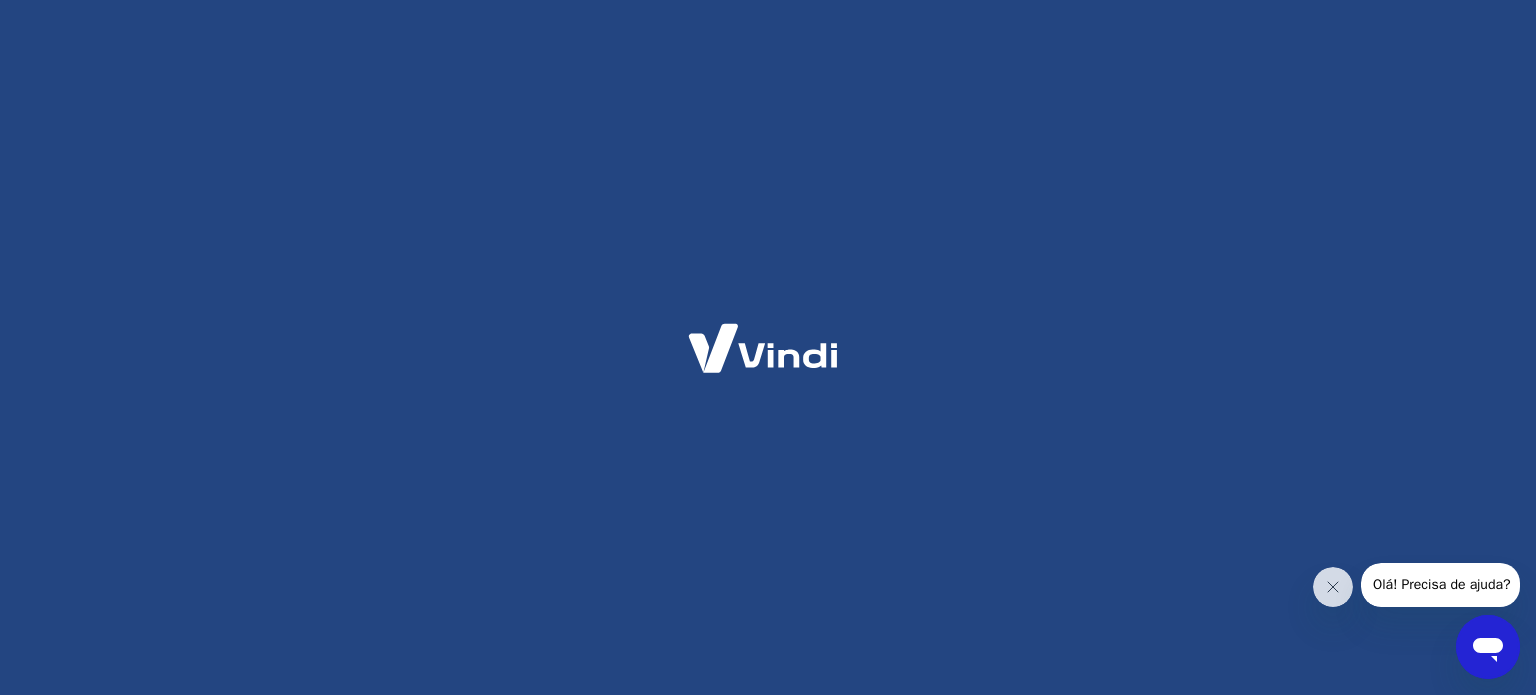 select on "RJ" 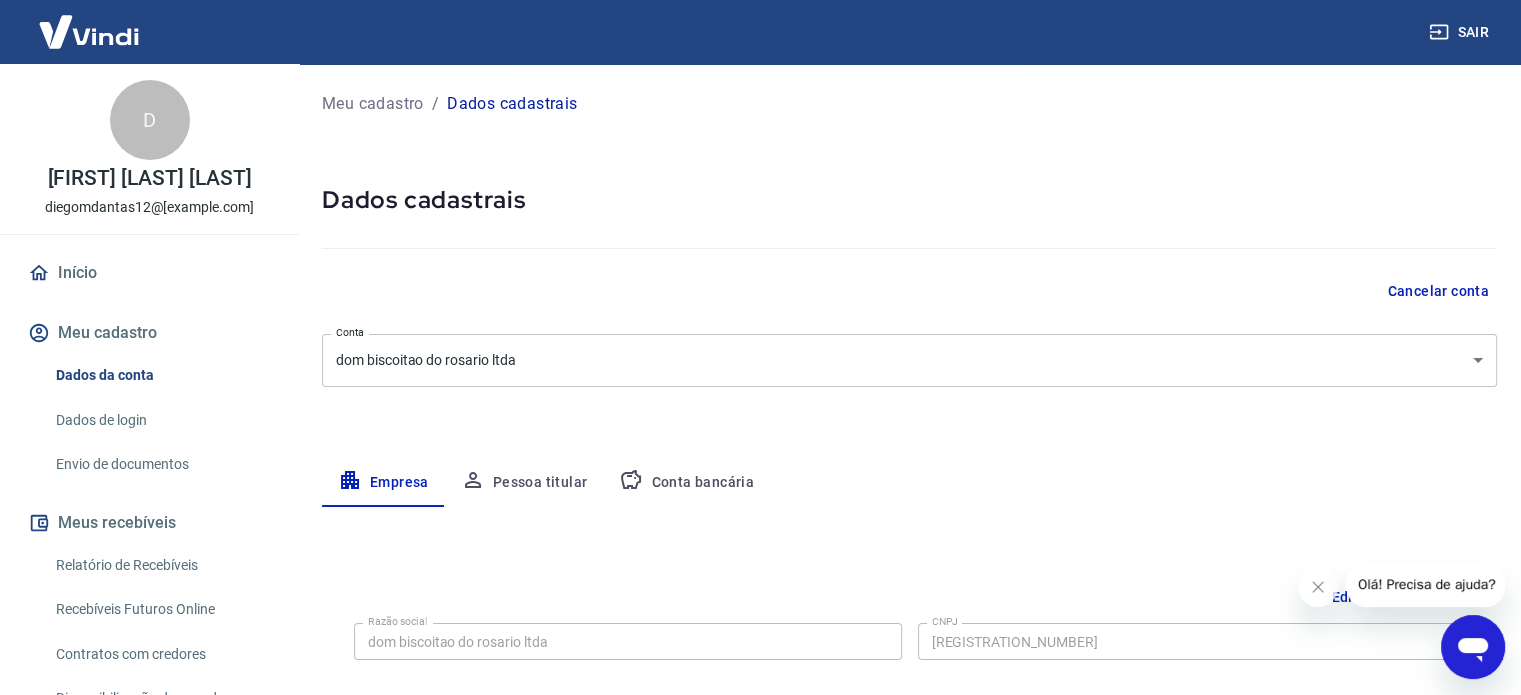 click at bounding box center (89, 31) 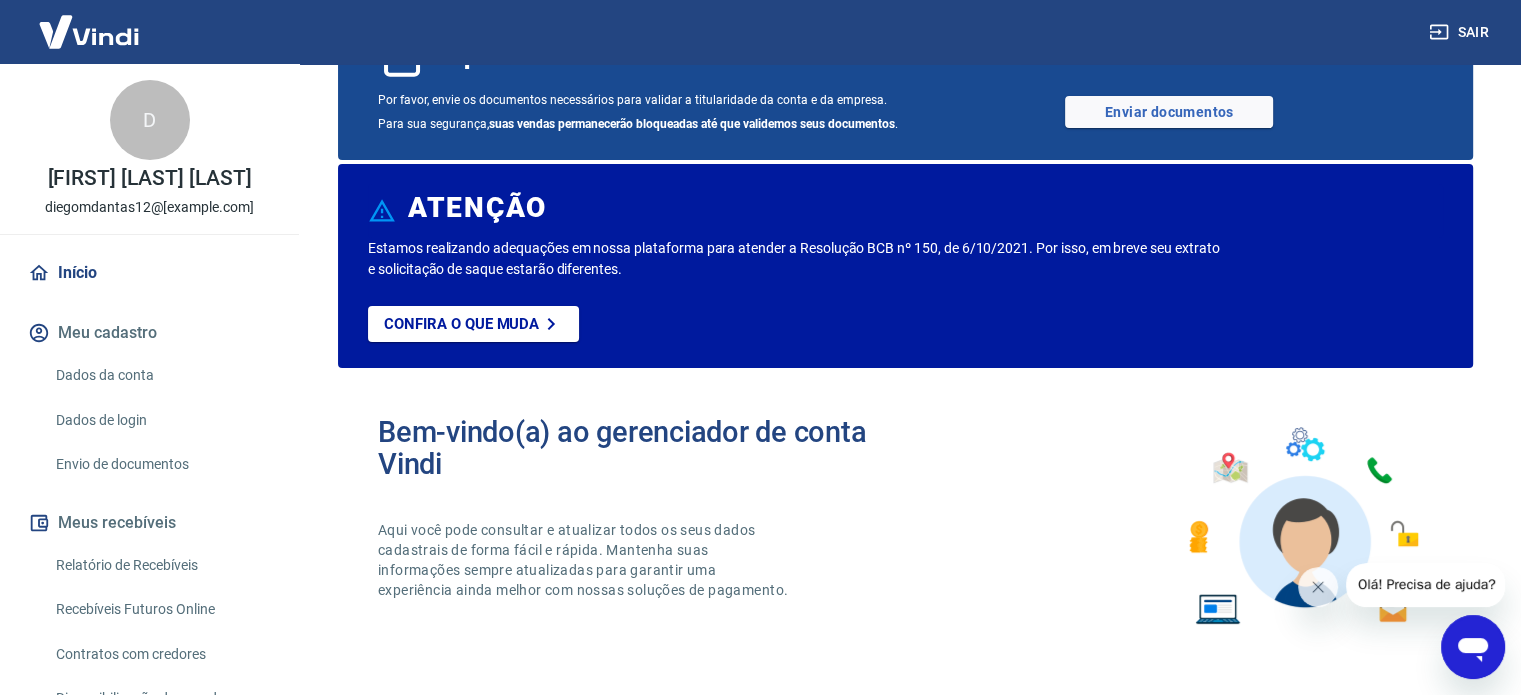 scroll, scrollTop: 0, scrollLeft: 0, axis: both 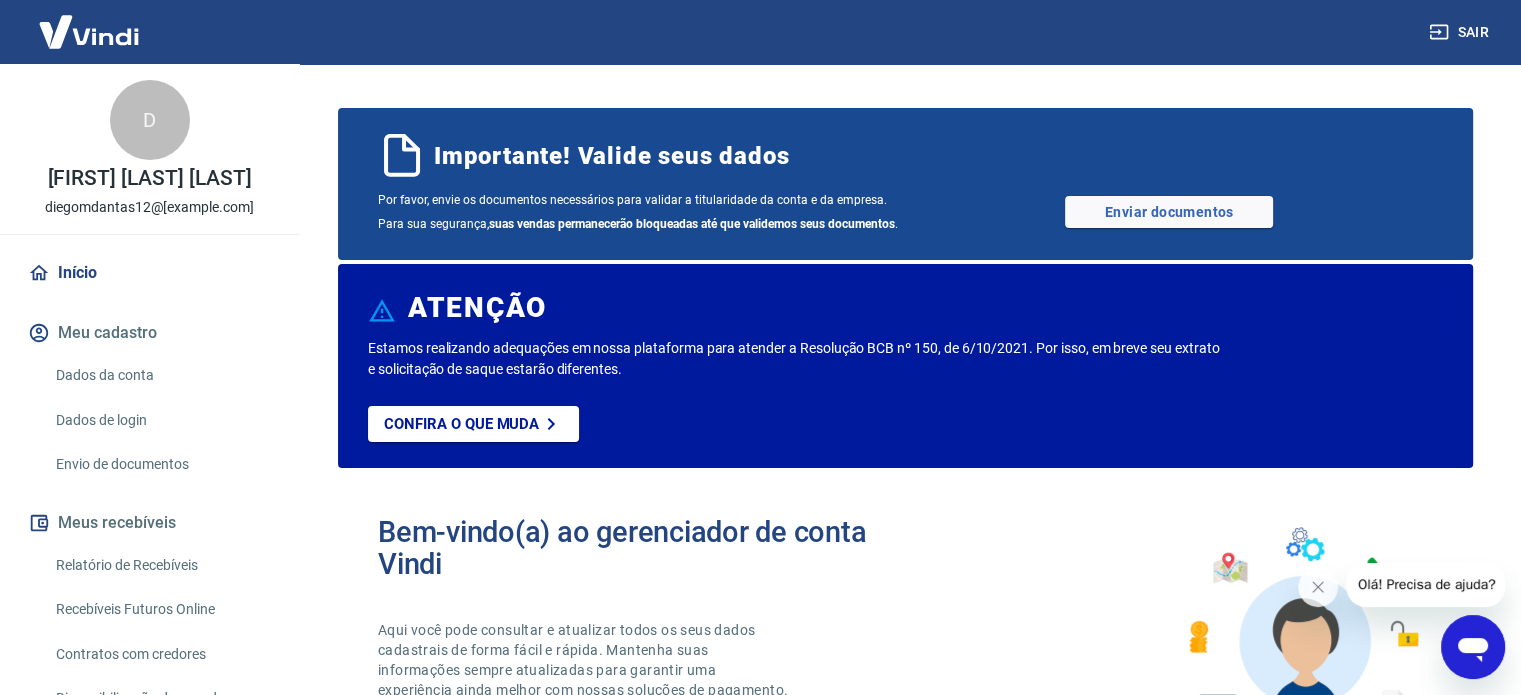 click 